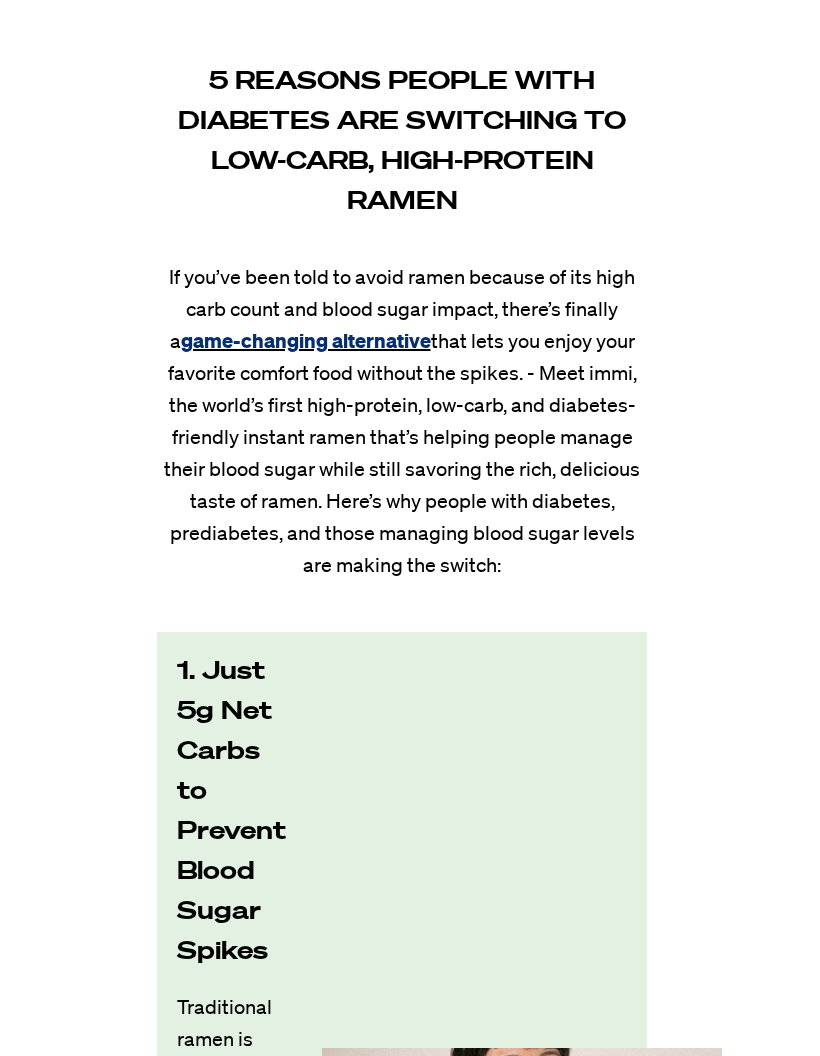 scroll, scrollTop: 0, scrollLeft: 0, axis: both 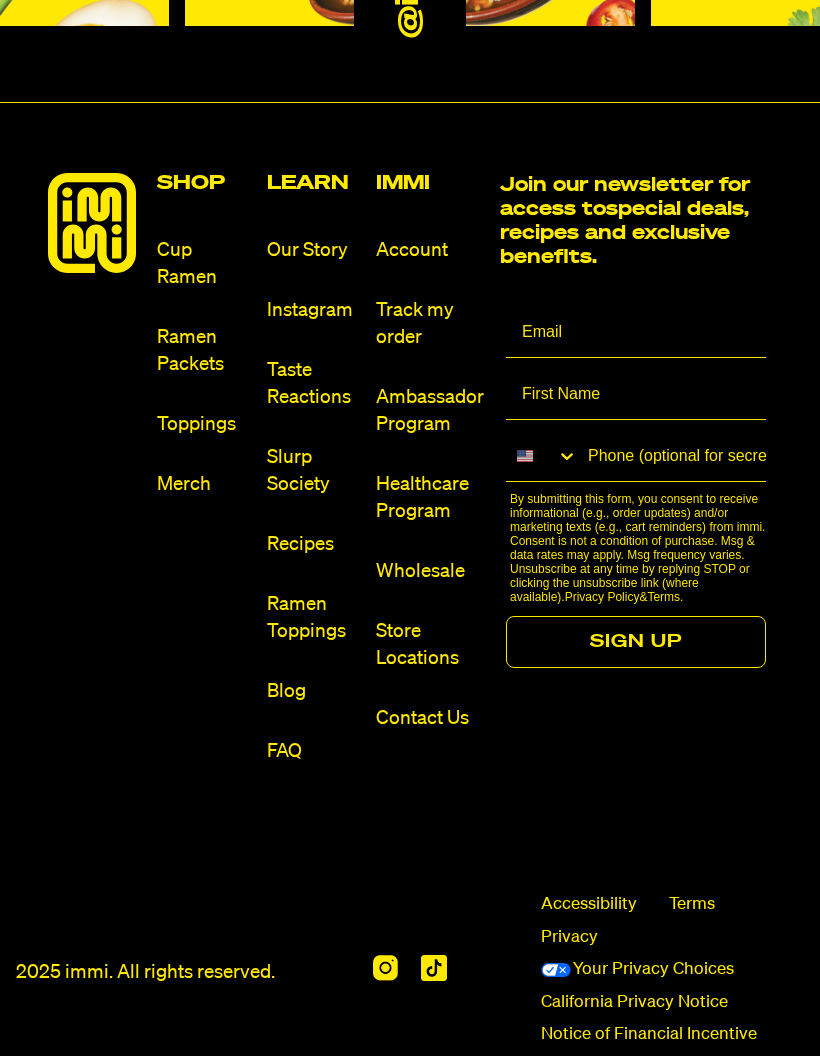 click on "Ramen Packets" at bounding box center (203, 351) 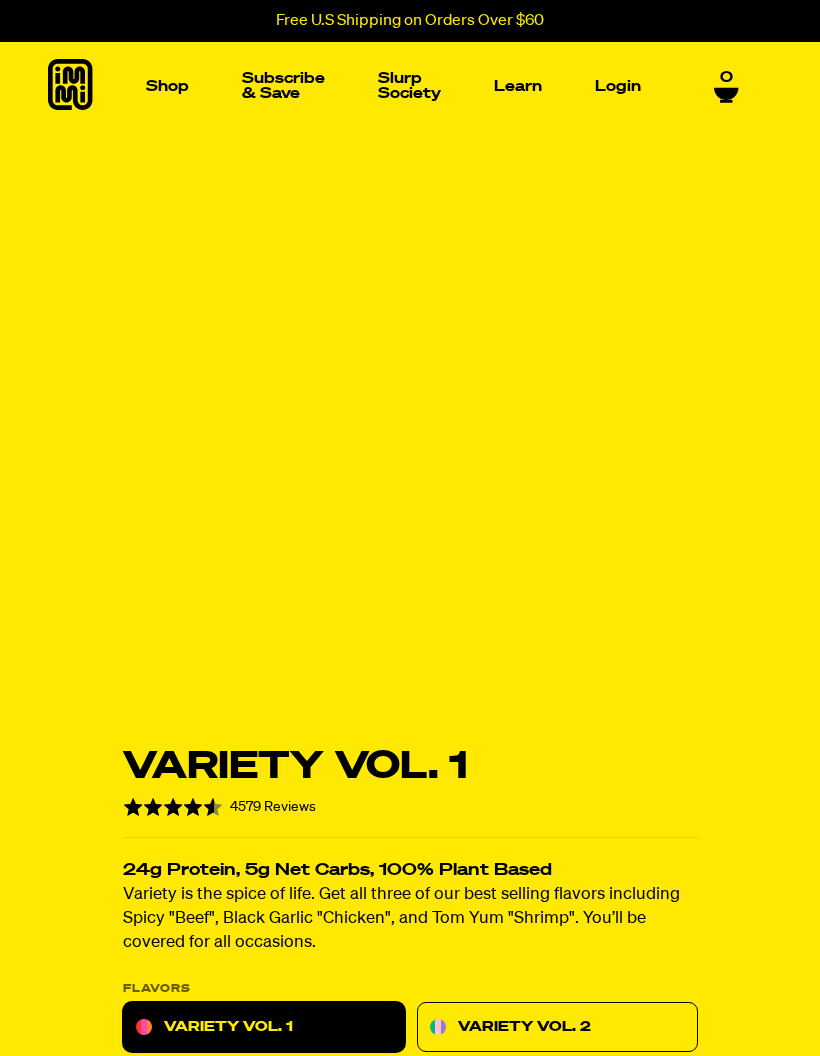 scroll, scrollTop: 0, scrollLeft: 0, axis: both 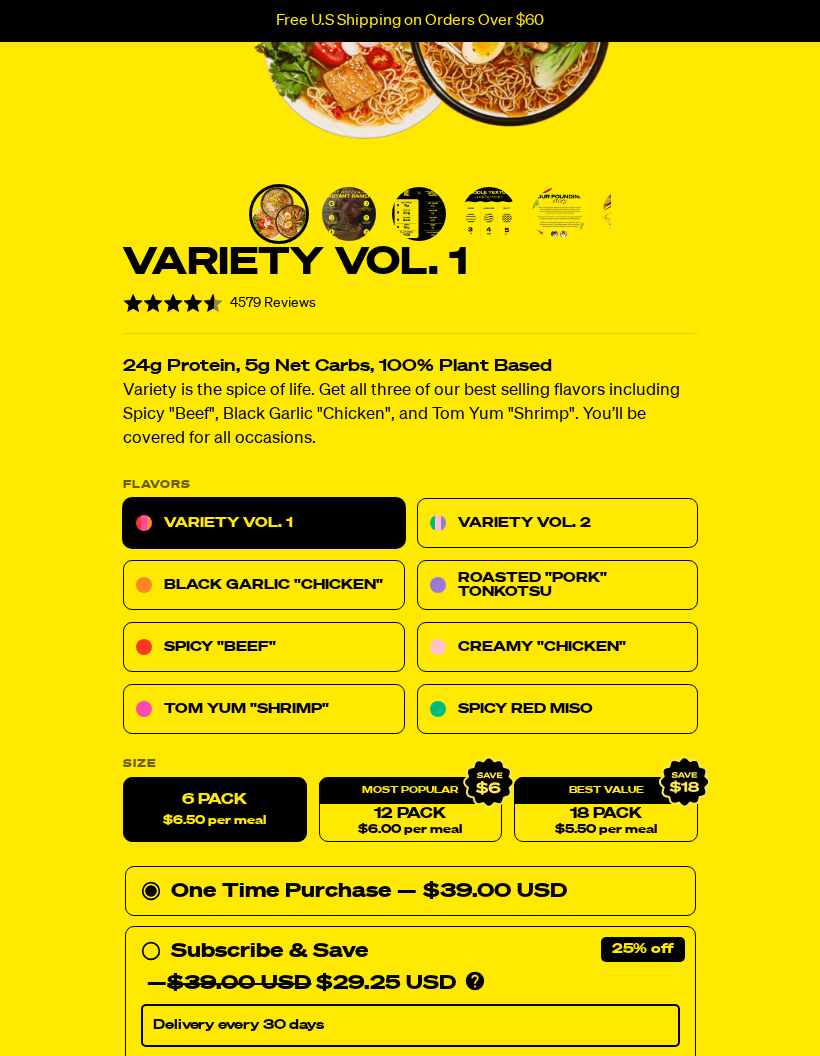 click on "Variety Vol. 2" at bounding box center (557, 524) 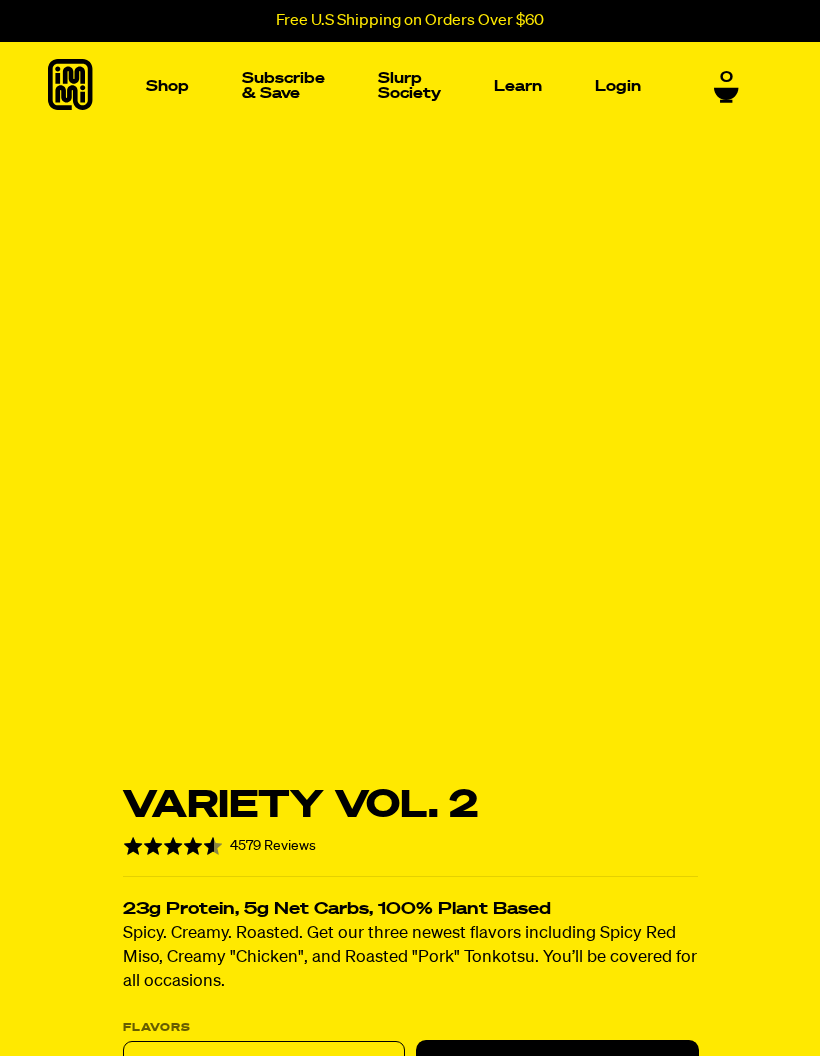 scroll, scrollTop: 0, scrollLeft: 0, axis: both 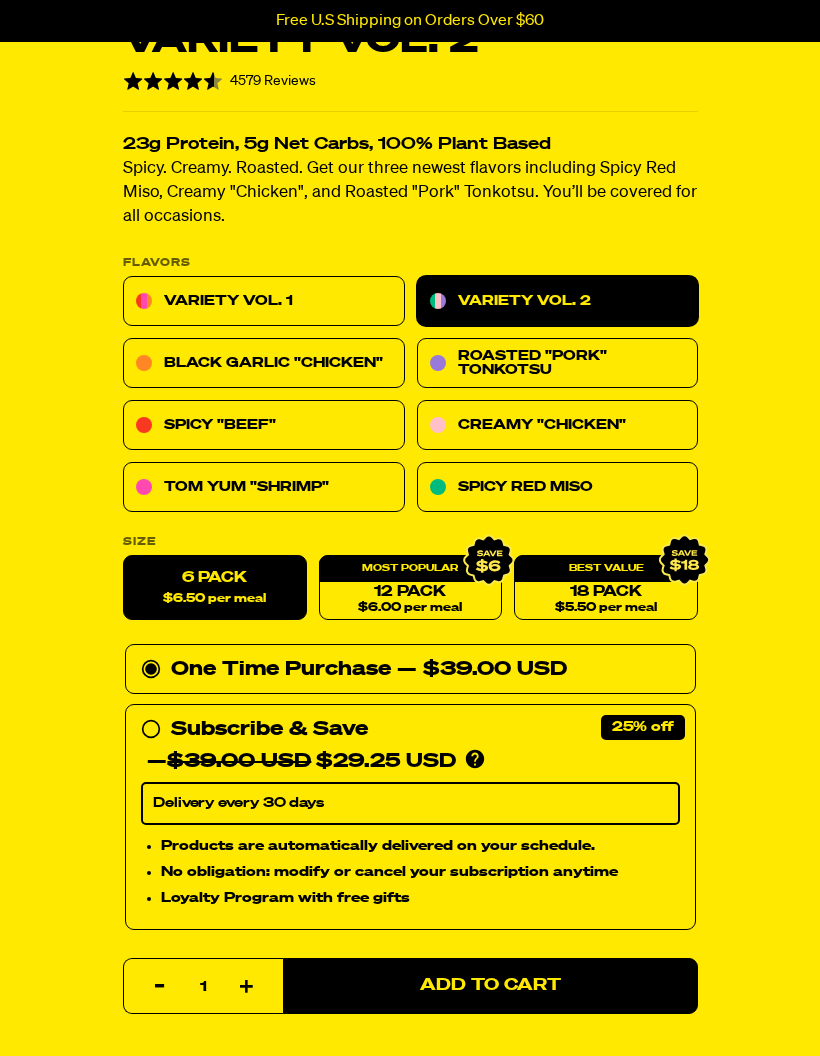 click on "Variety Vol. 1" at bounding box center [264, 302] 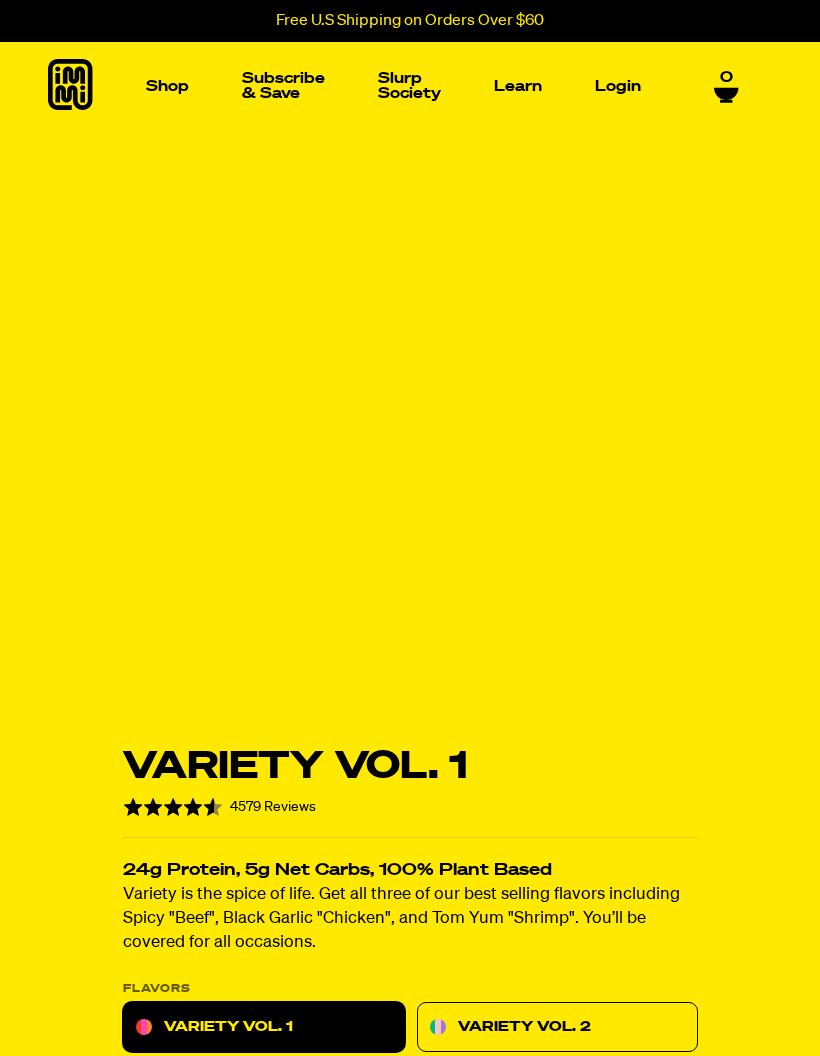 scroll, scrollTop: 0, scrollLeft: 0, axis: both 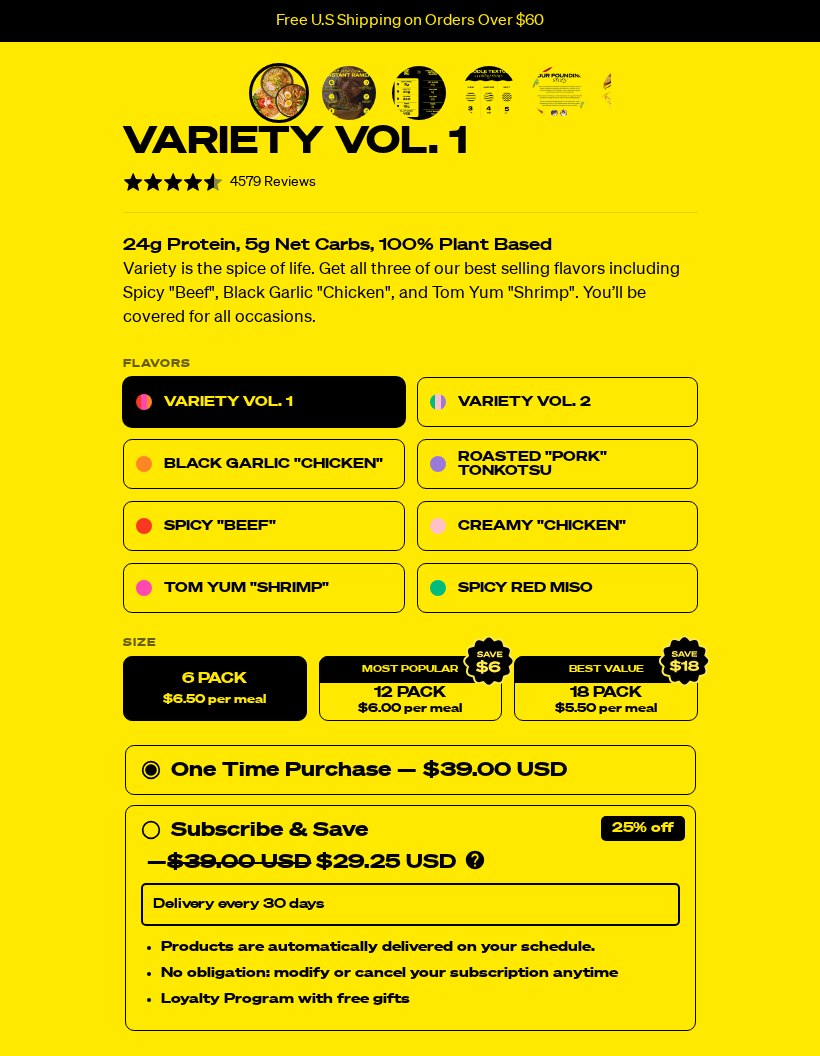 click on "12 Pack  $6.00 per meal" at bounding box center [410, 689] 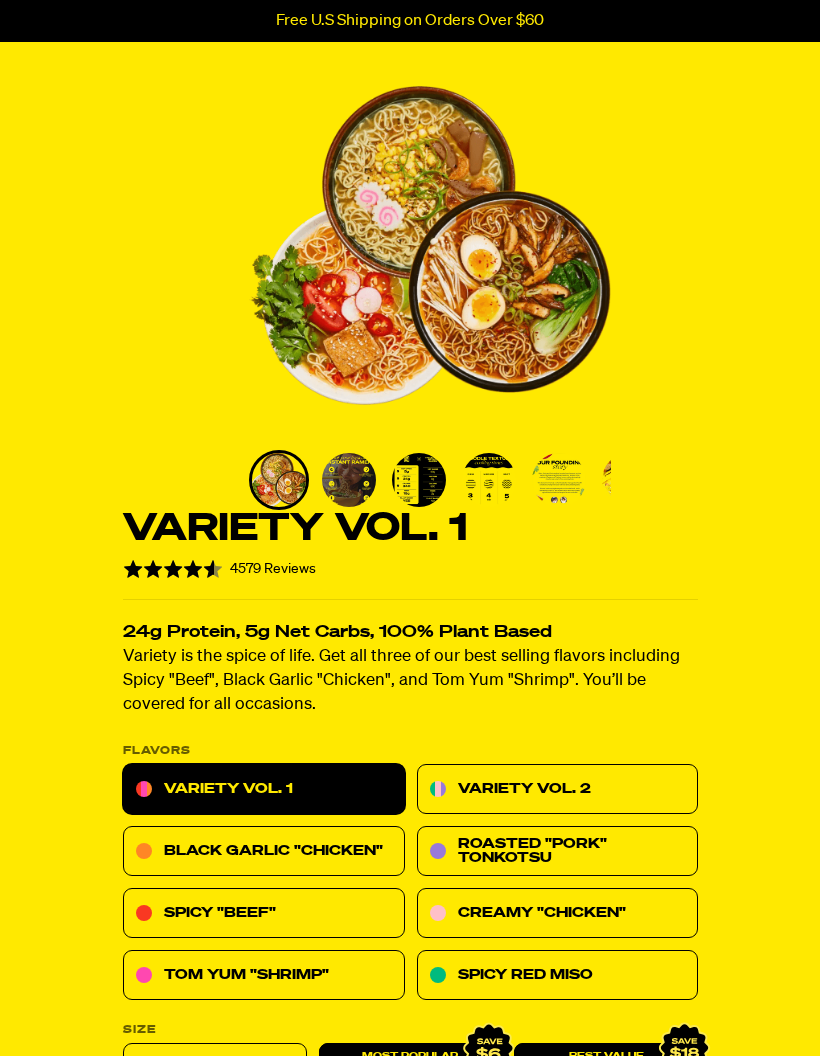 scroll, scrollTop: 88, scrollLeft: 0, axis: vertical 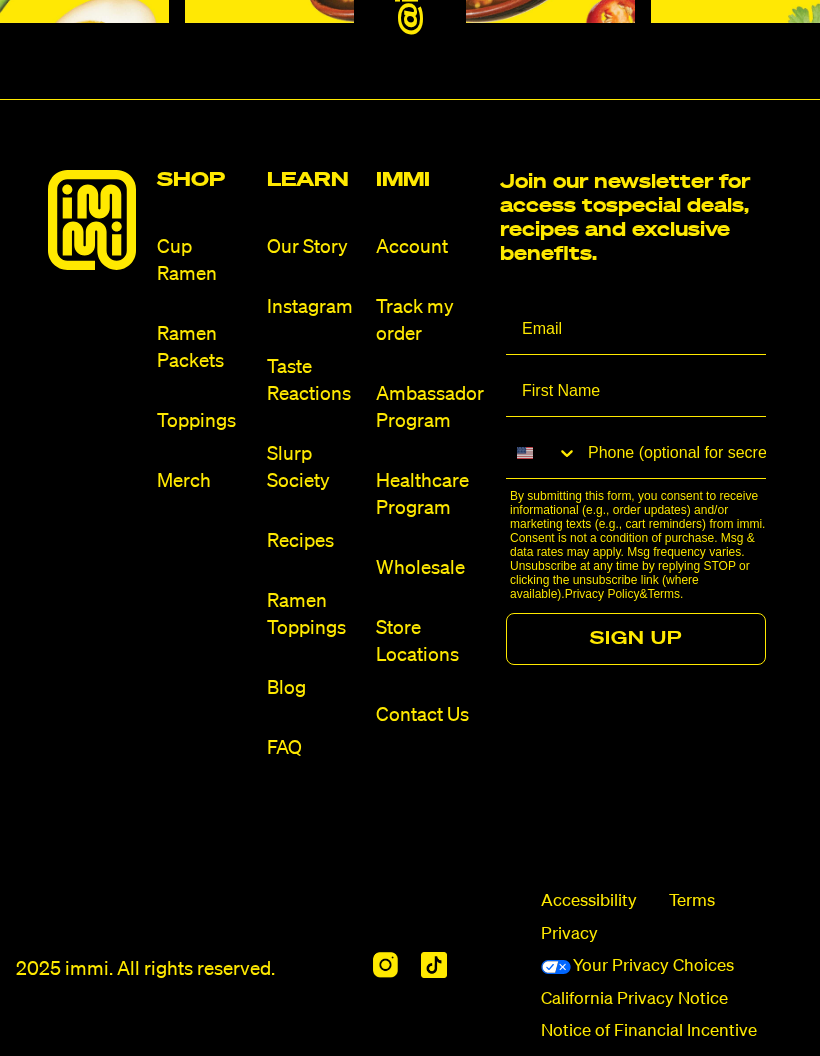 click on "Cup Ramen" at bounding box center [203, 261] 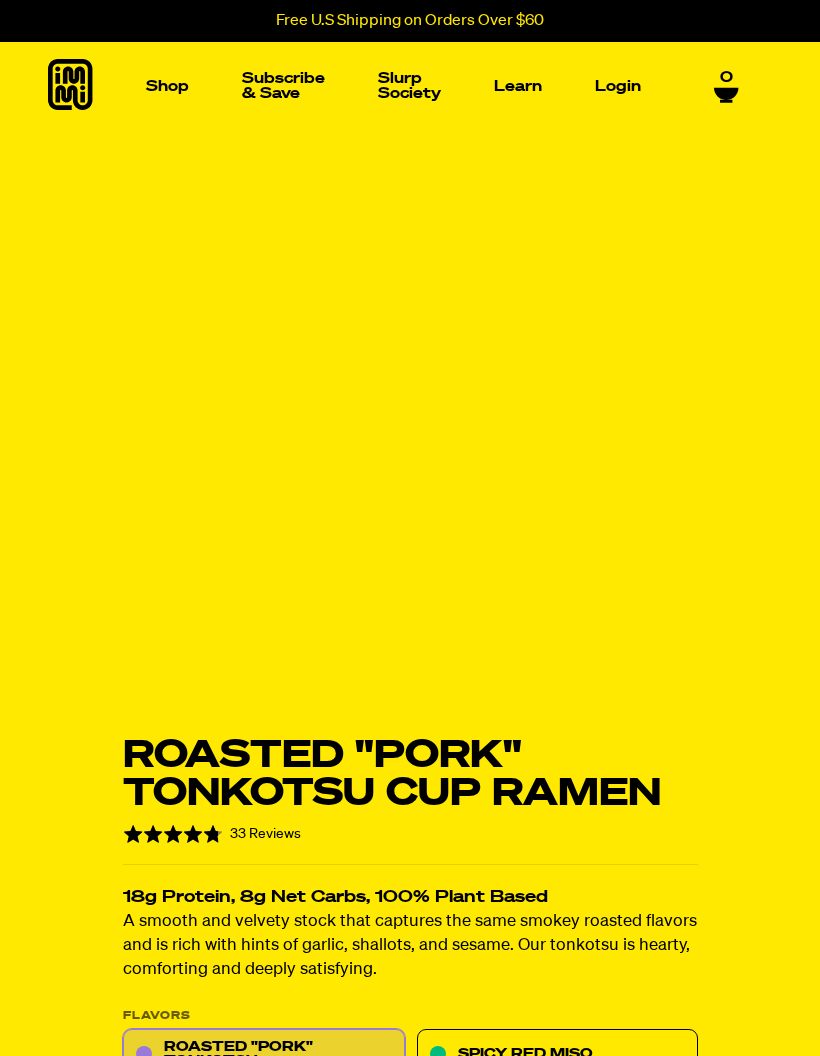scroll, scrollTop: 0, scrollLeft: 0, axis: both 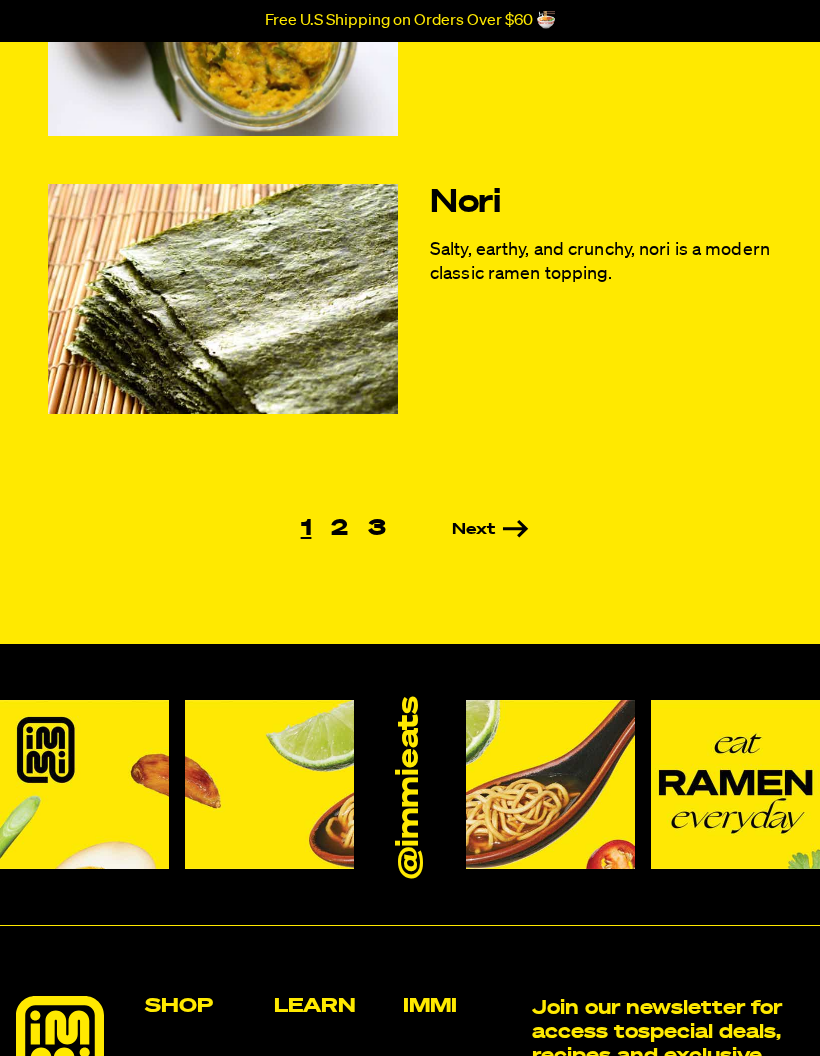 click on "Next" at bounding box center [462, 530] 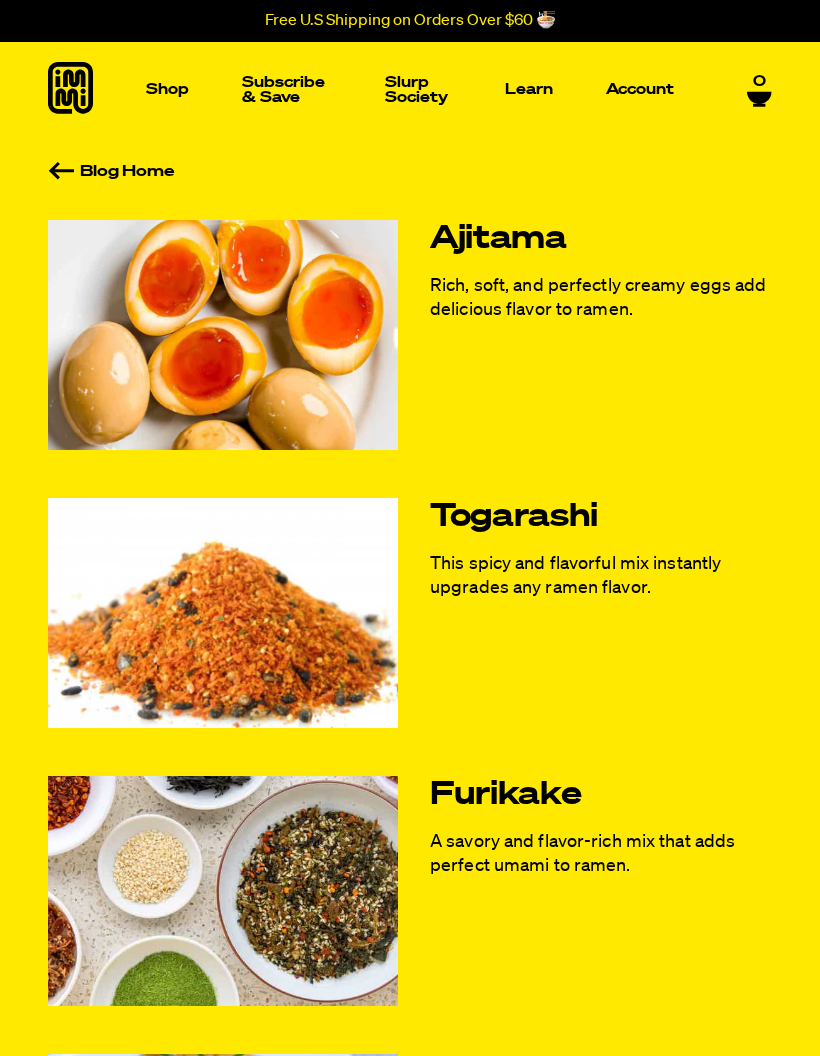 scroll, scrollTop: 0, scrollLeft: 0, axis: both 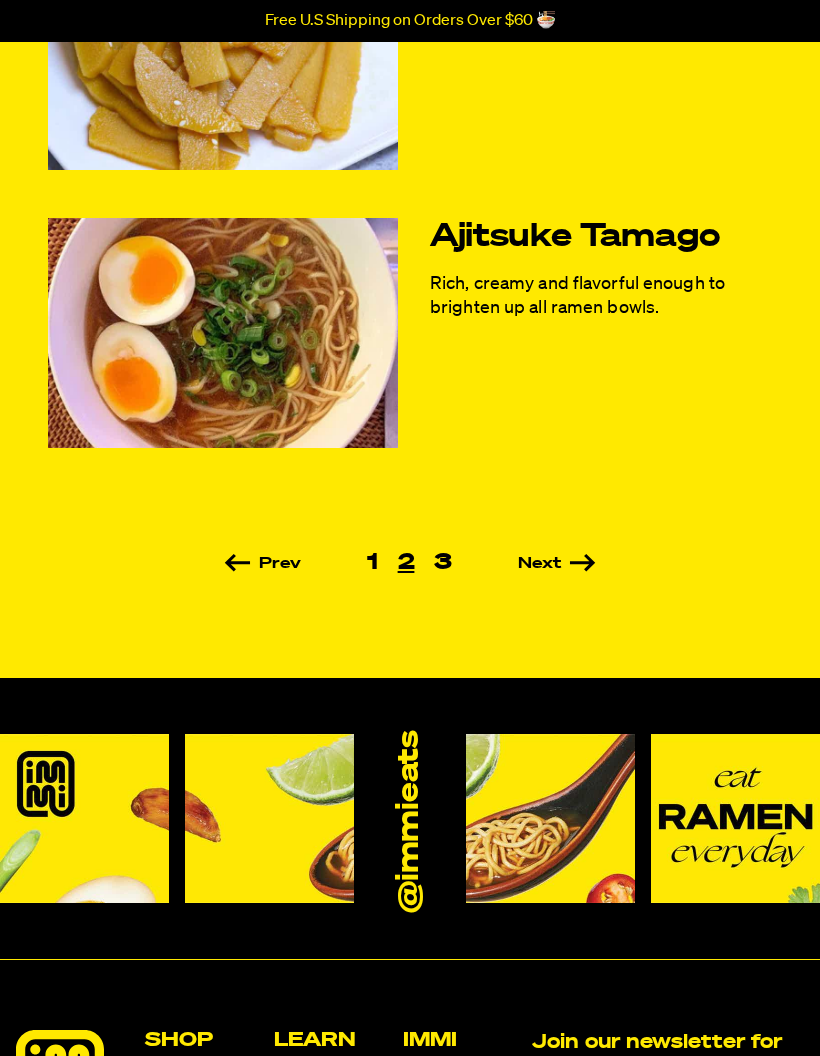 click on "Next" at bounding box center [528, 564] 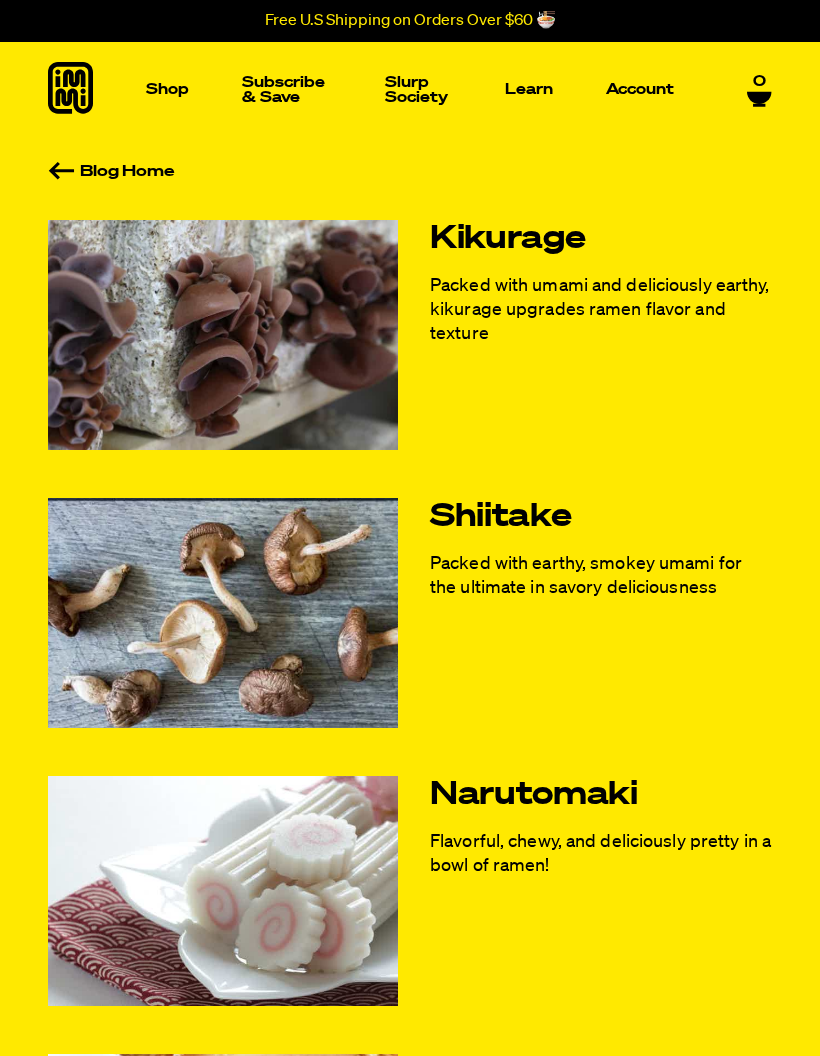 scroll, scrollTop: 0, scrollLeft: 0, axis: both 